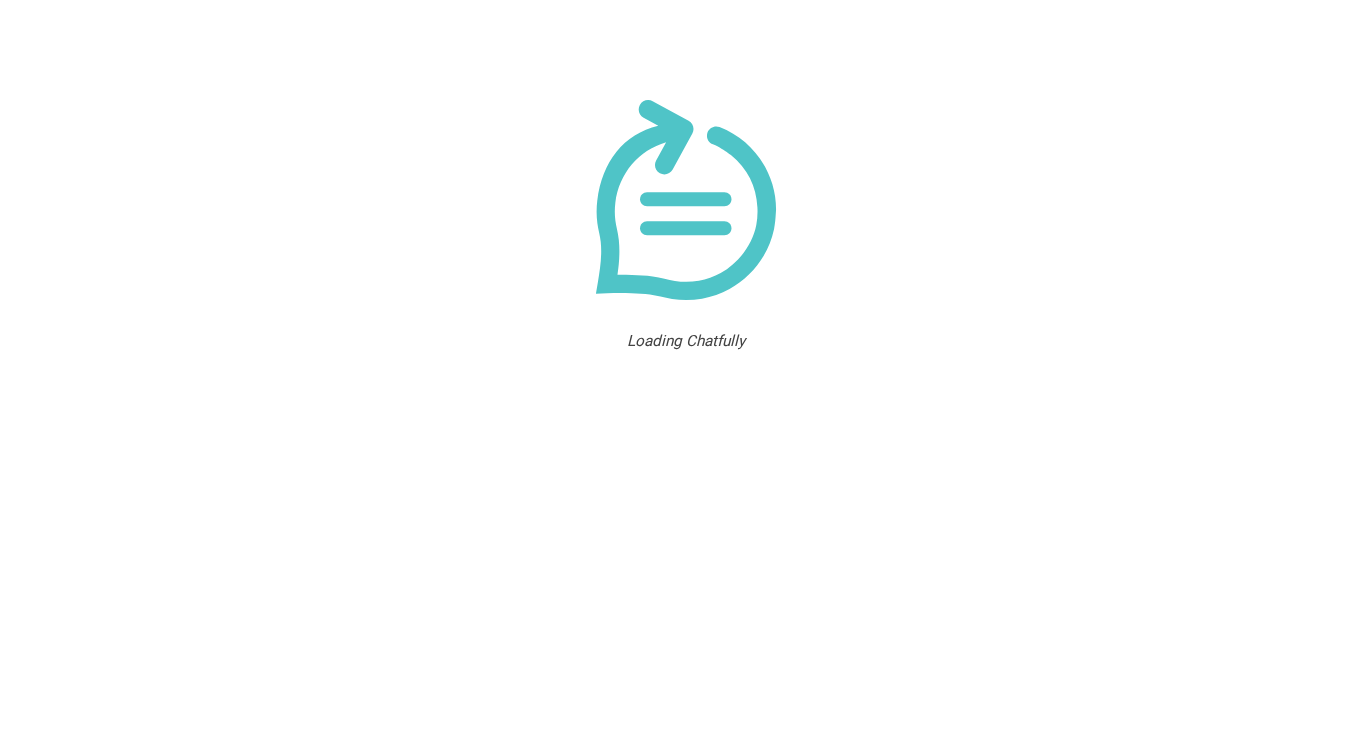 scroll, scrollTop: 0, scrollLeft: 0, axis: both 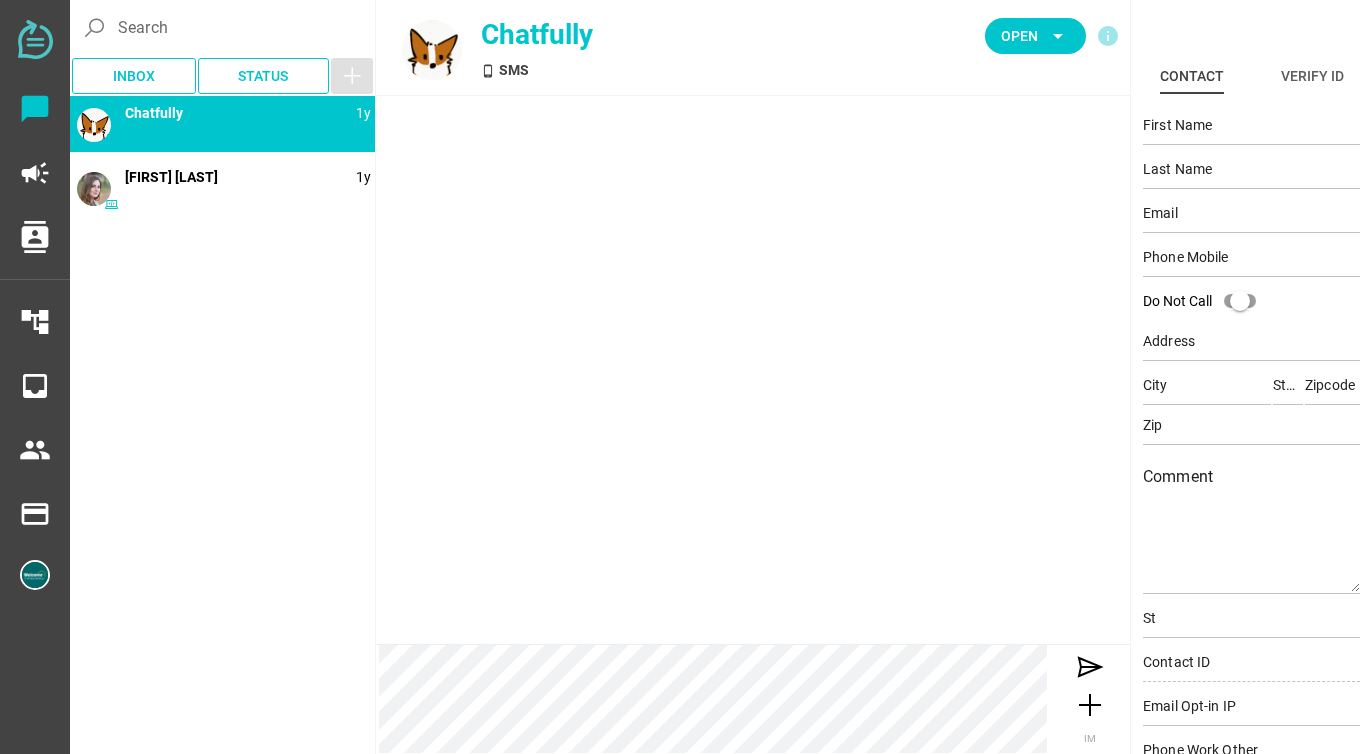type on "Marine" 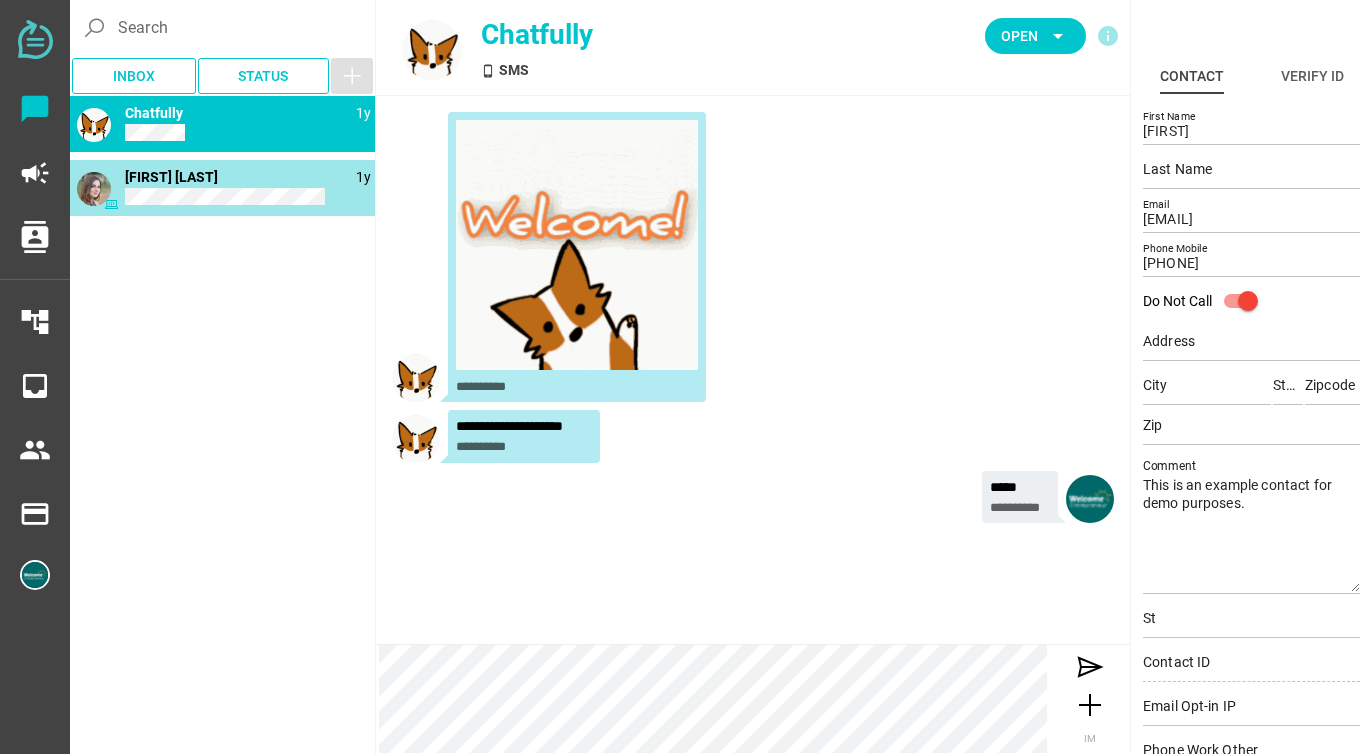 click on "[FIRST] [LAST]" at bounding box center [171, 177] 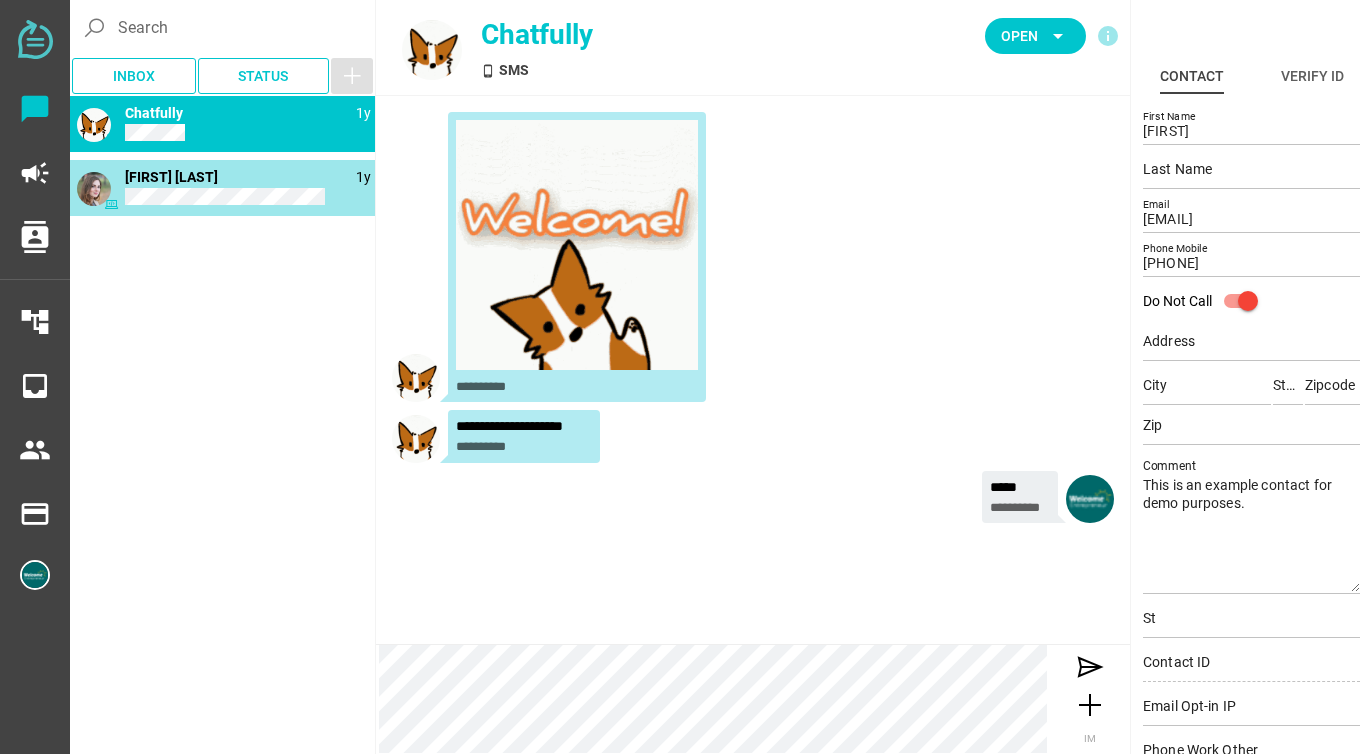 type 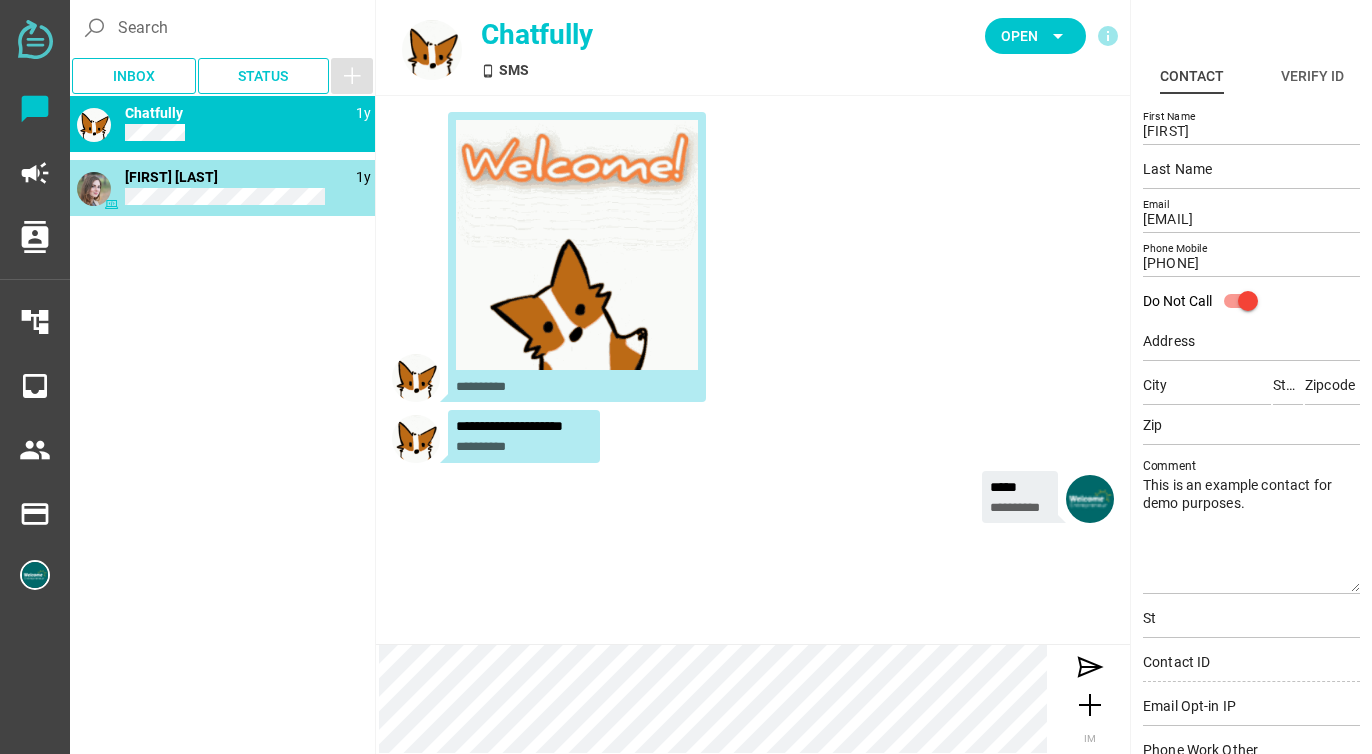 type 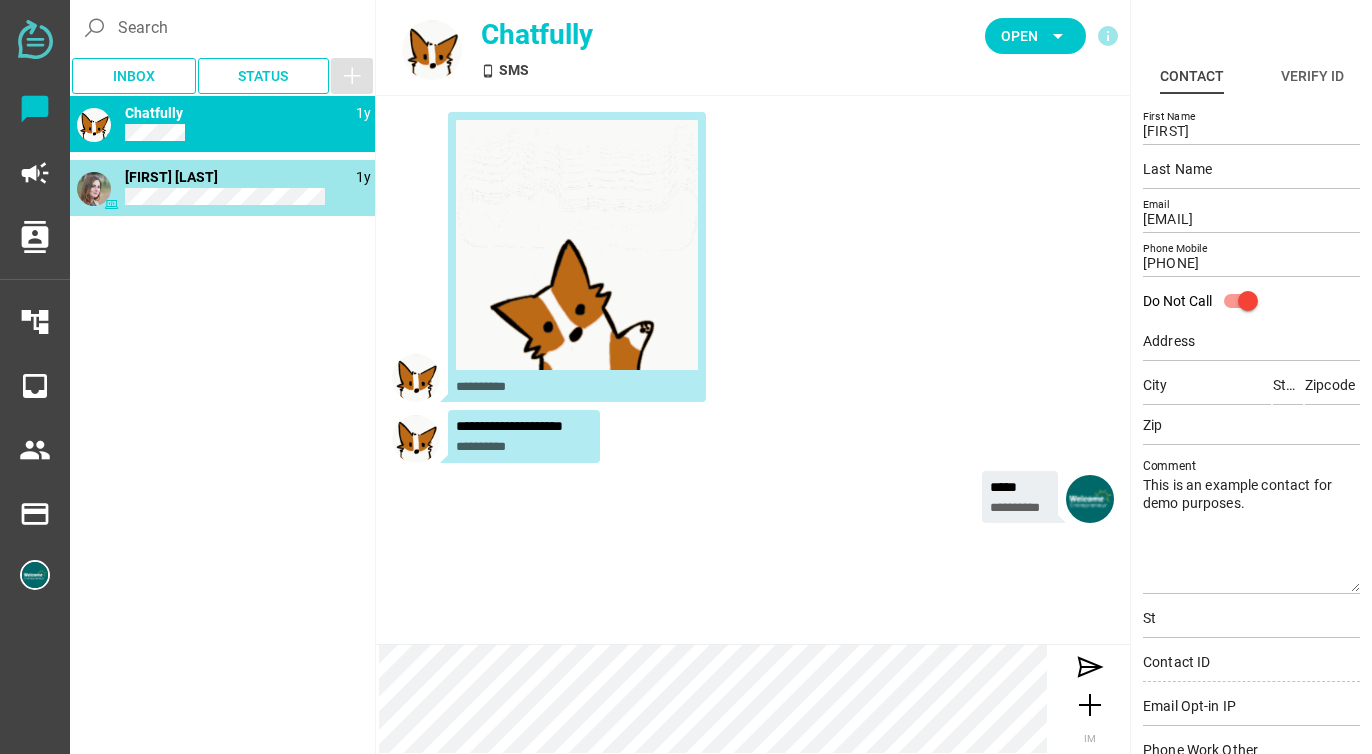 type 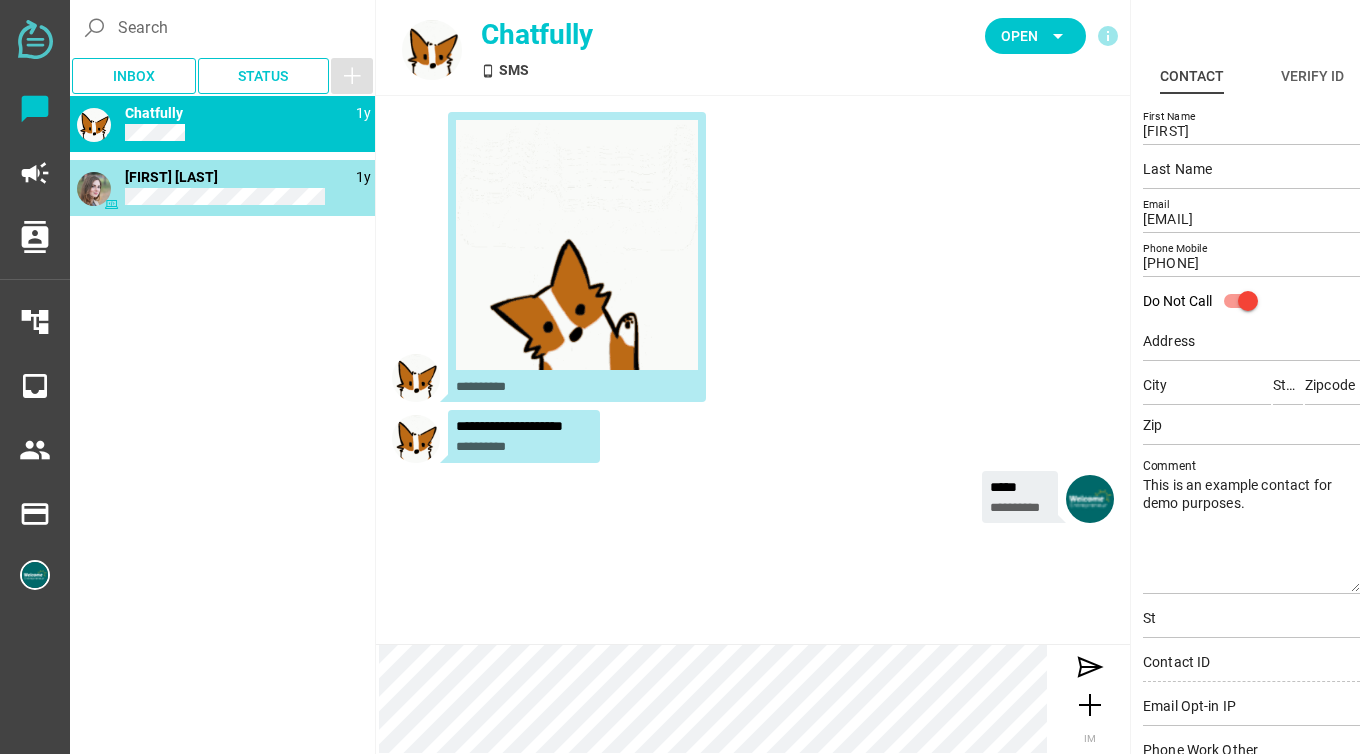 type 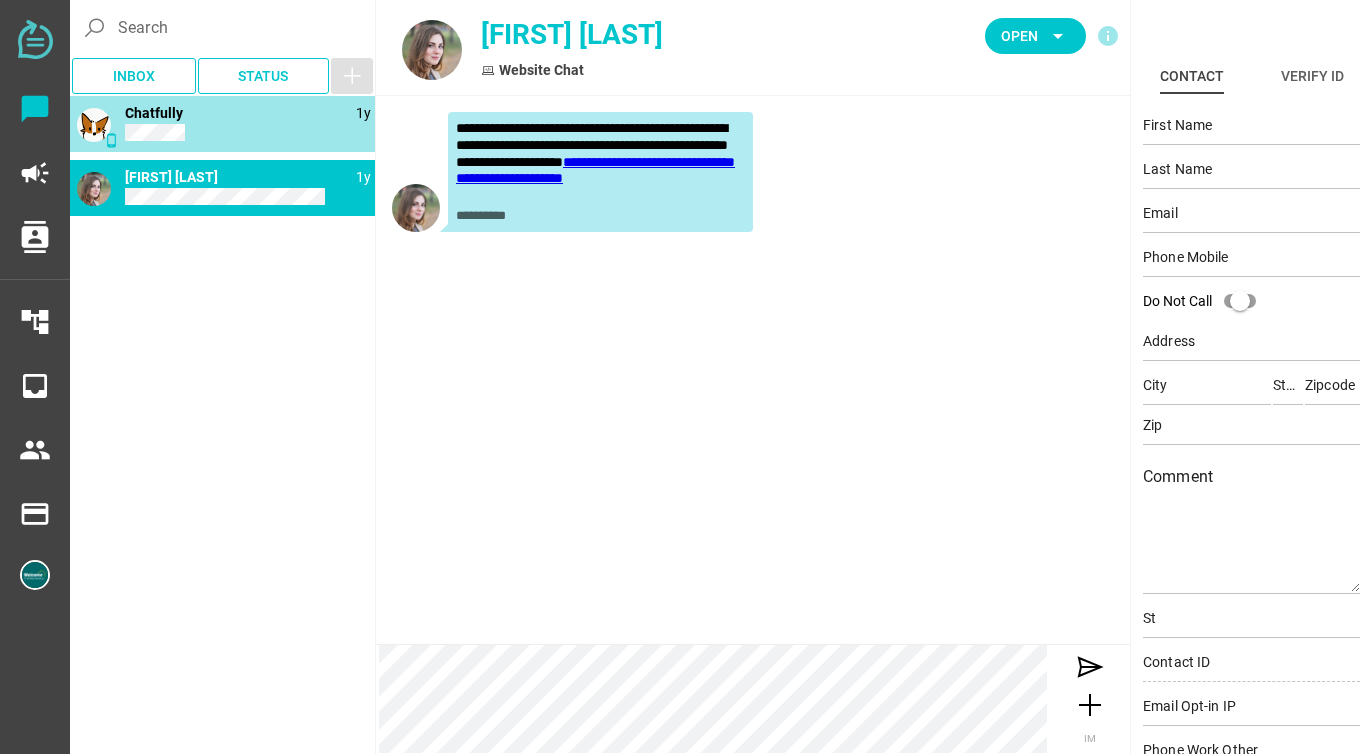 click on "phone_android 1y
Chatfully" at bounding box center [222, 124] 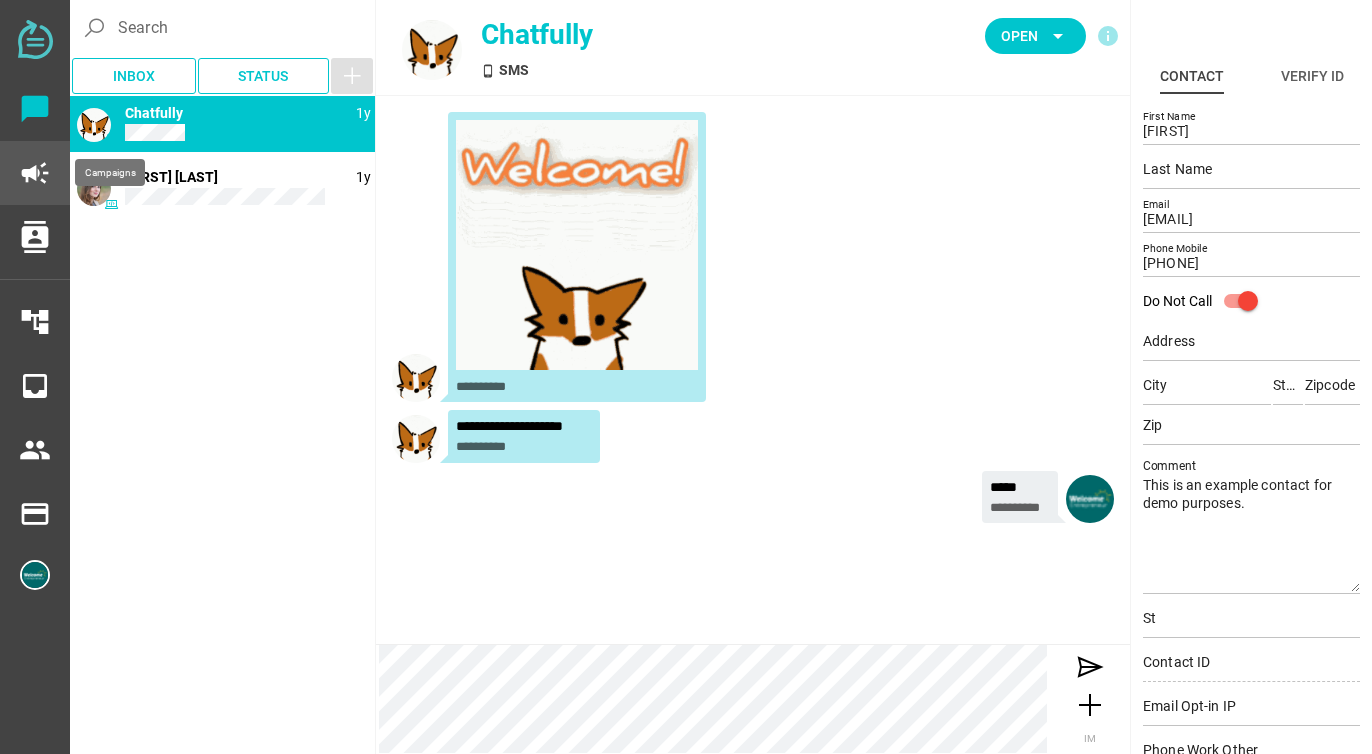 click on "campaign" at bounding box center [35, 173] 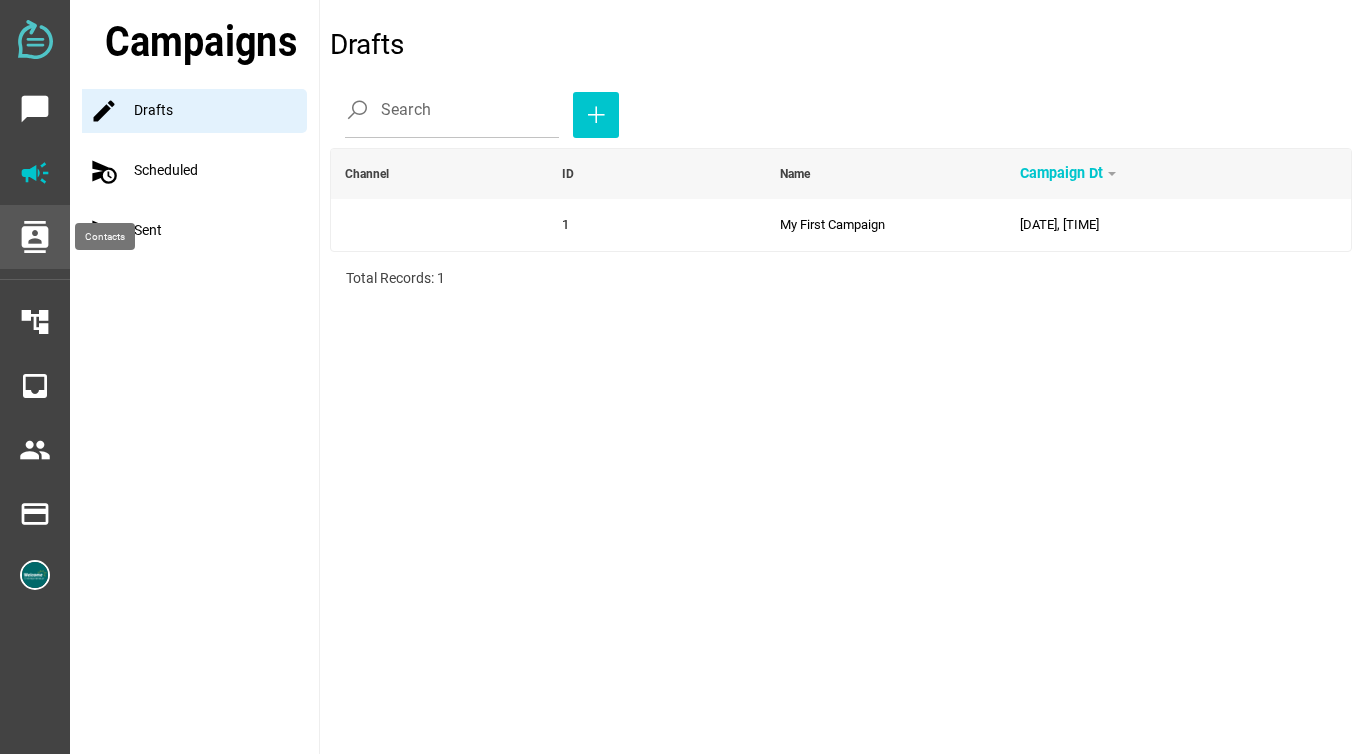 click on "contacts" at bounding box center [35, 237] 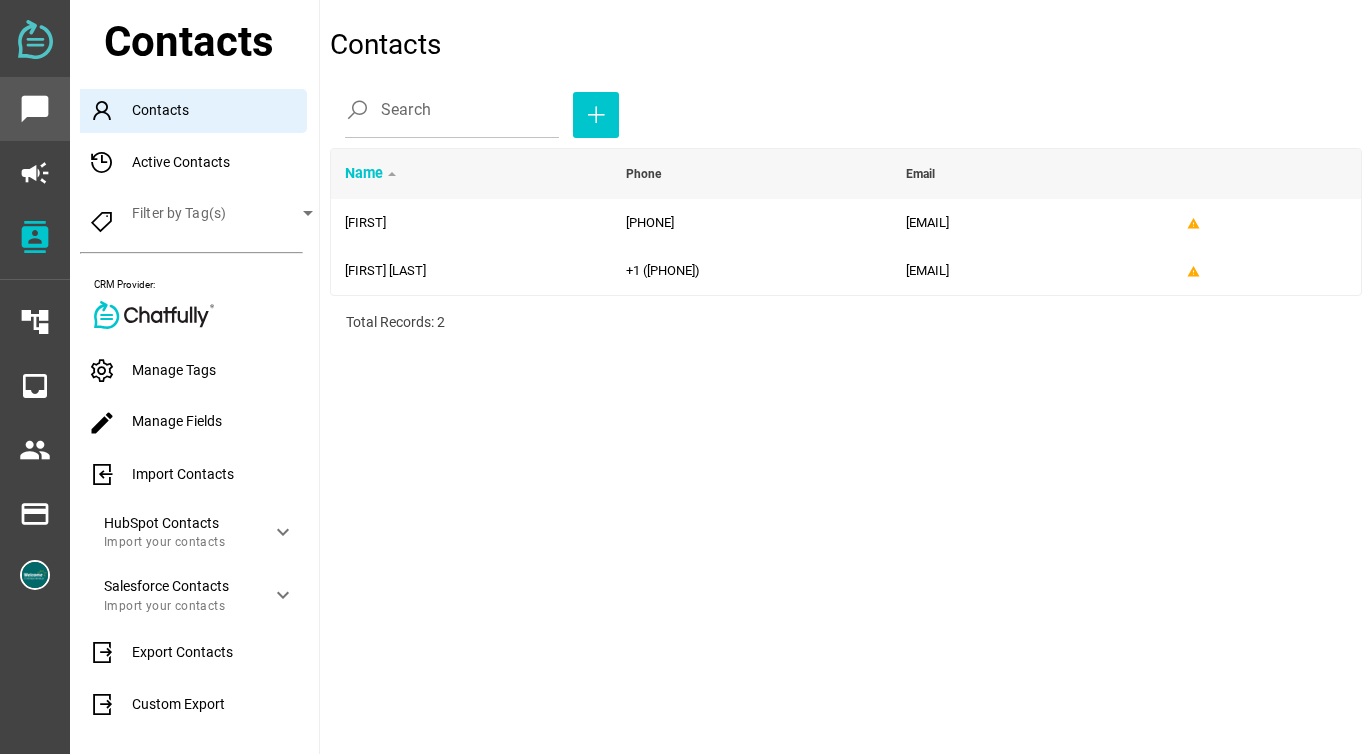 click on "chat_bubble" at bounding box center (35, 109) 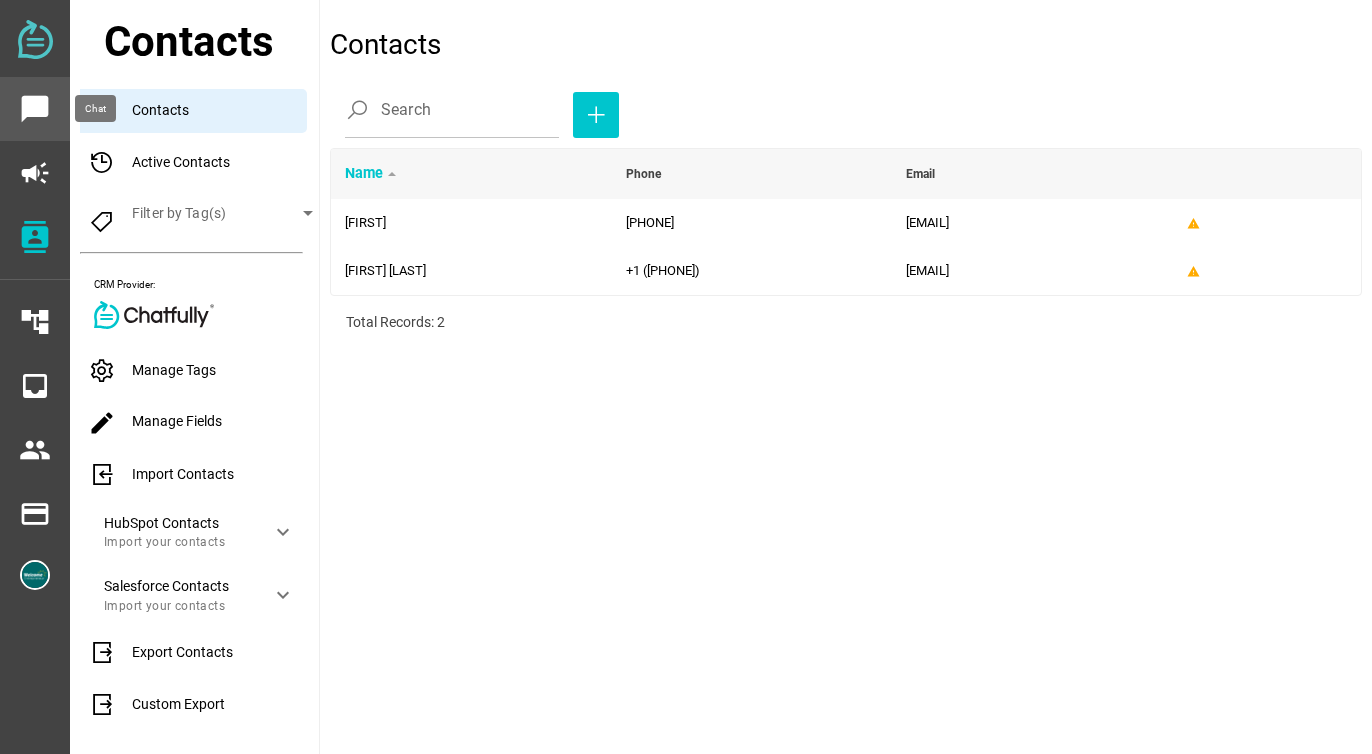 click on "chat_bubble" at bounding box center (35, 109) 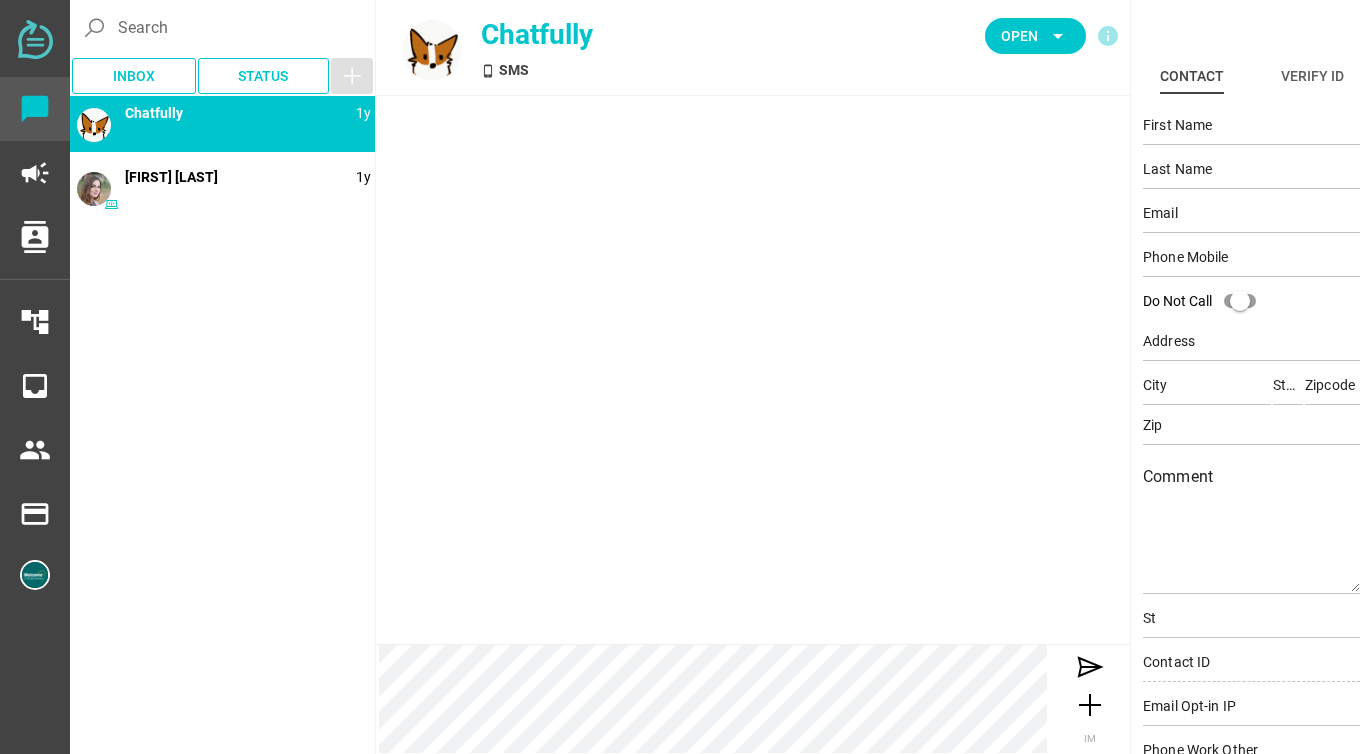 type on "Marine" 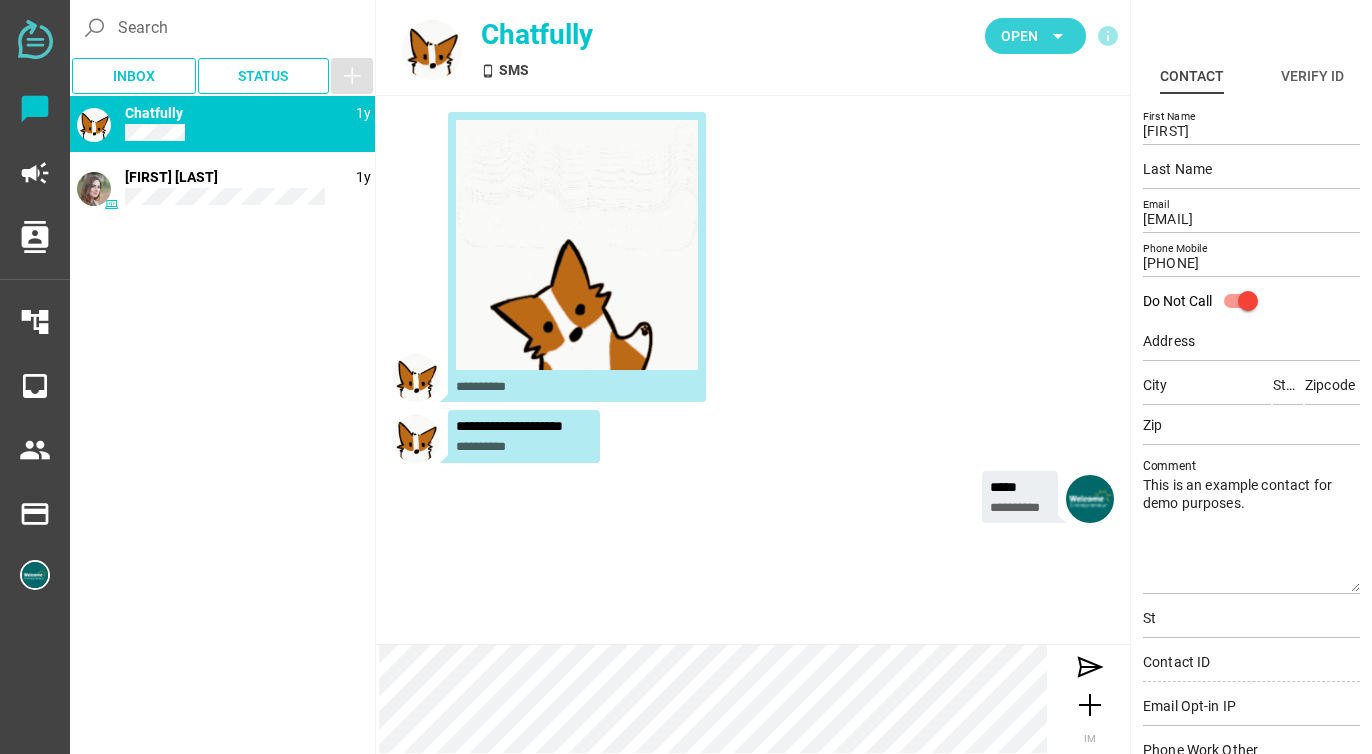 click on "Open arrow_drop_down" at bounding box center [1035, 36] 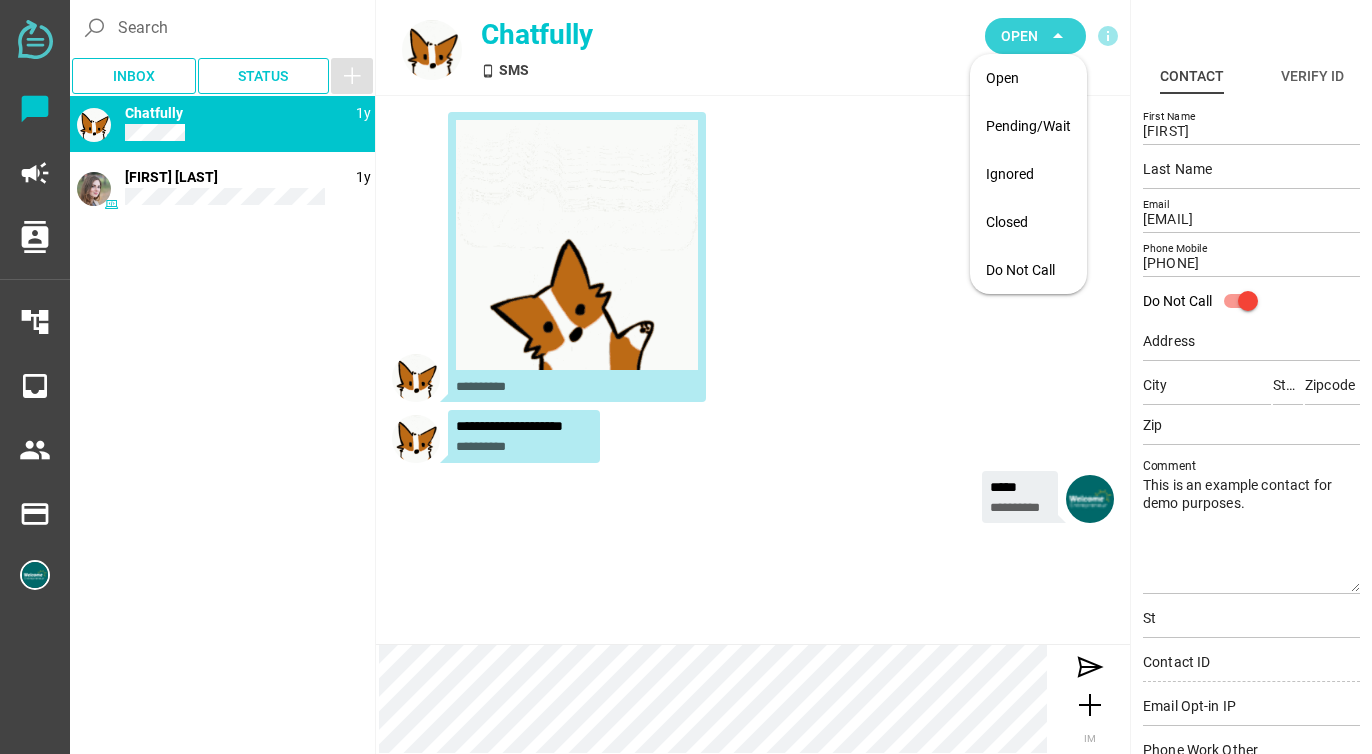 click on "arrow_drop_down" at bounding box center [1058, 36] 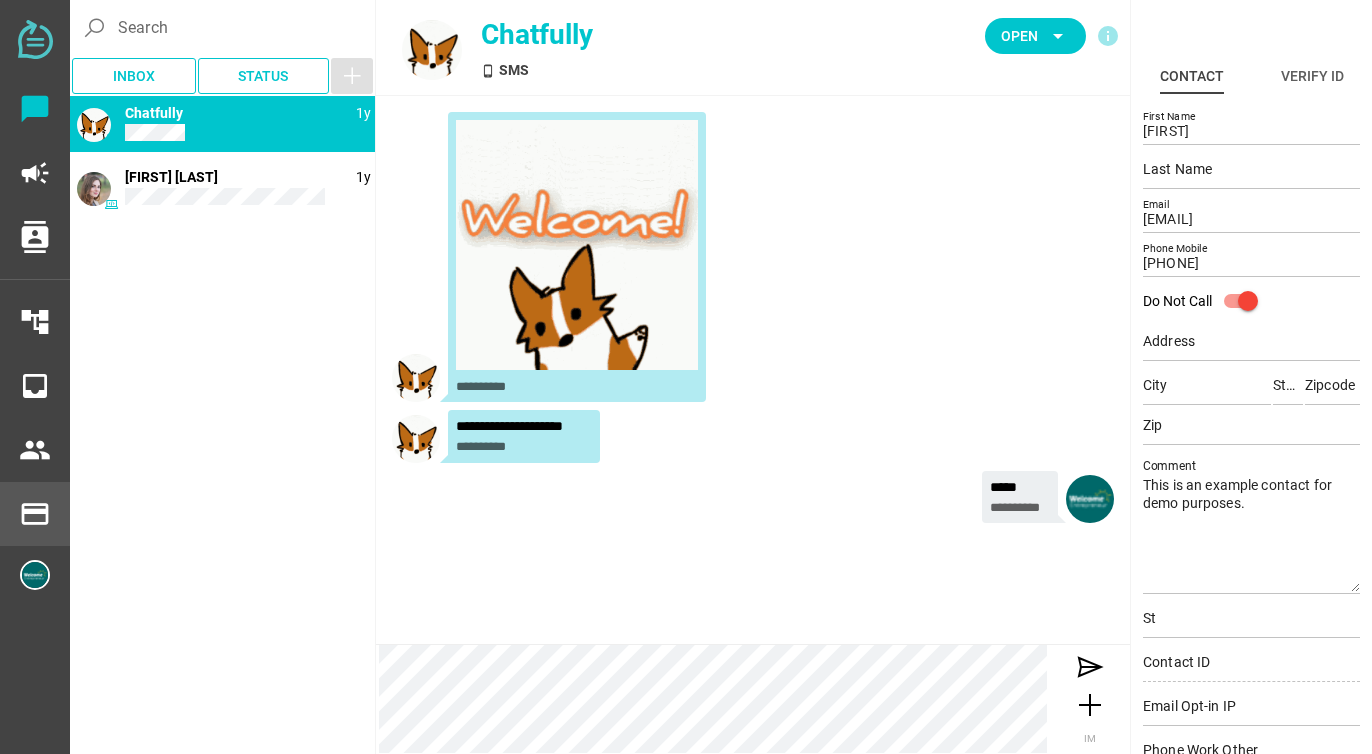 click on "payment" at bounding box center [35, 514] 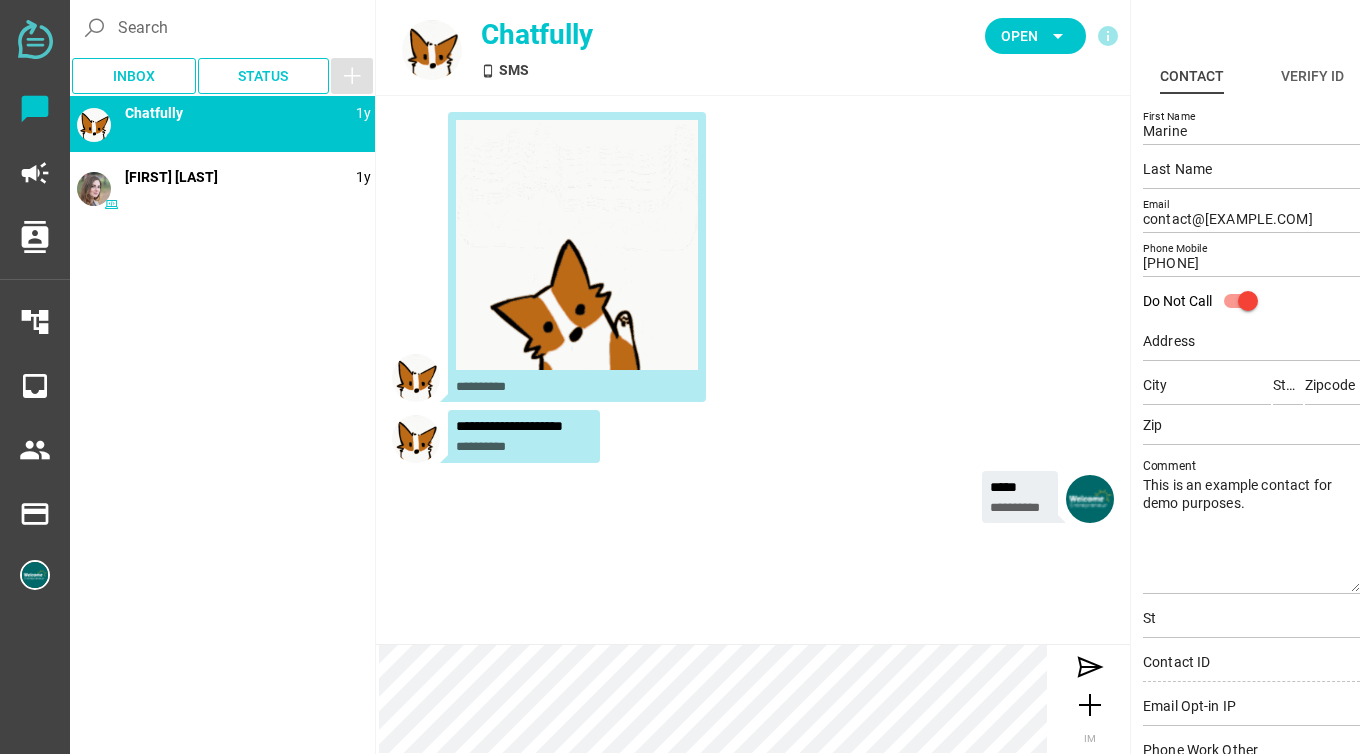 scroll, scrollTop: 0, scrollLeft: 0, axis: both 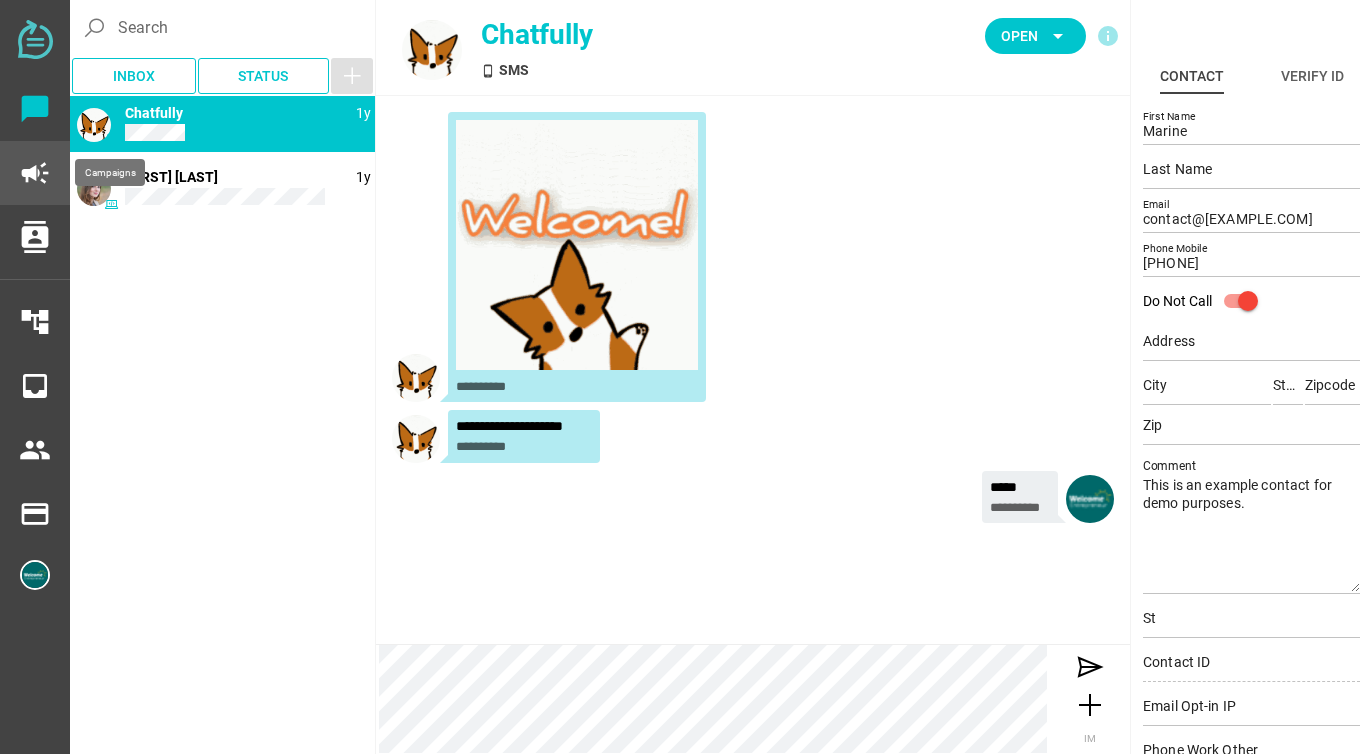 click on "campaign" at bounding box center [35, 173] 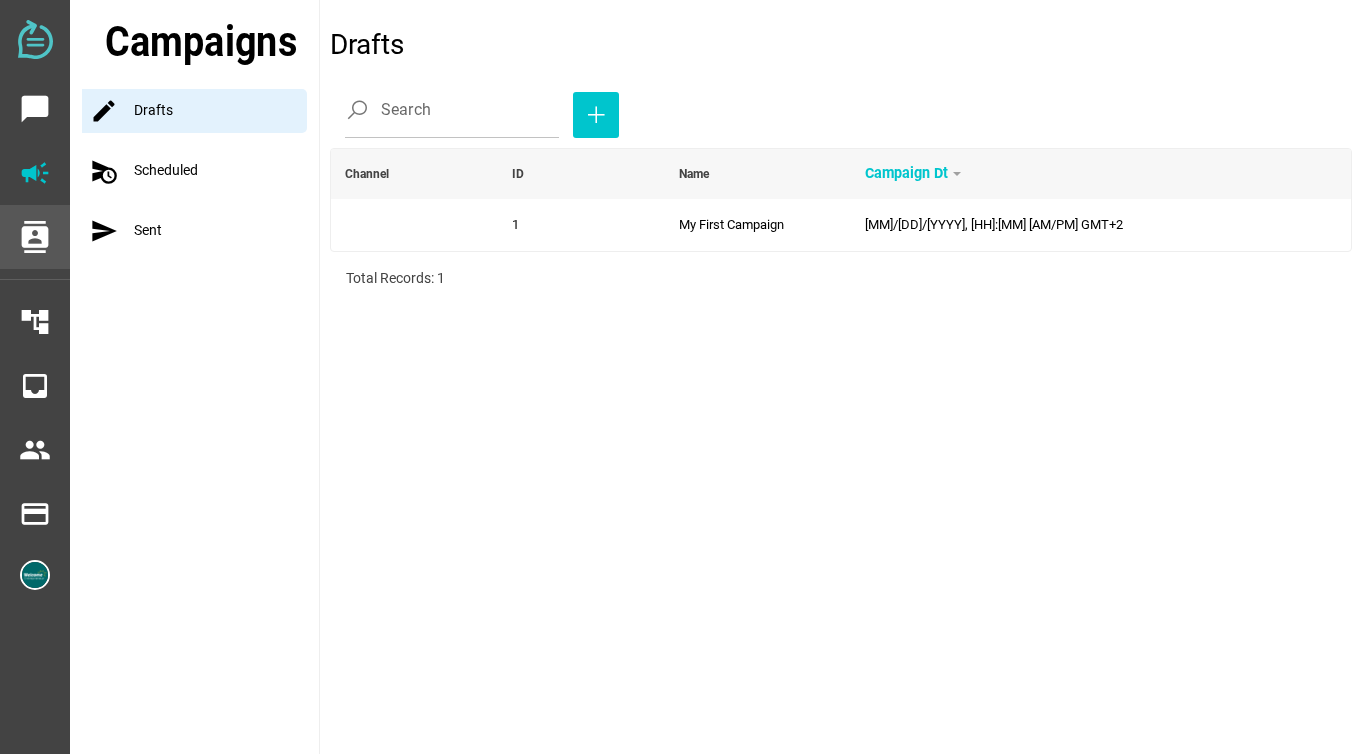 click on "contacts" at bounding box center (35, 237) 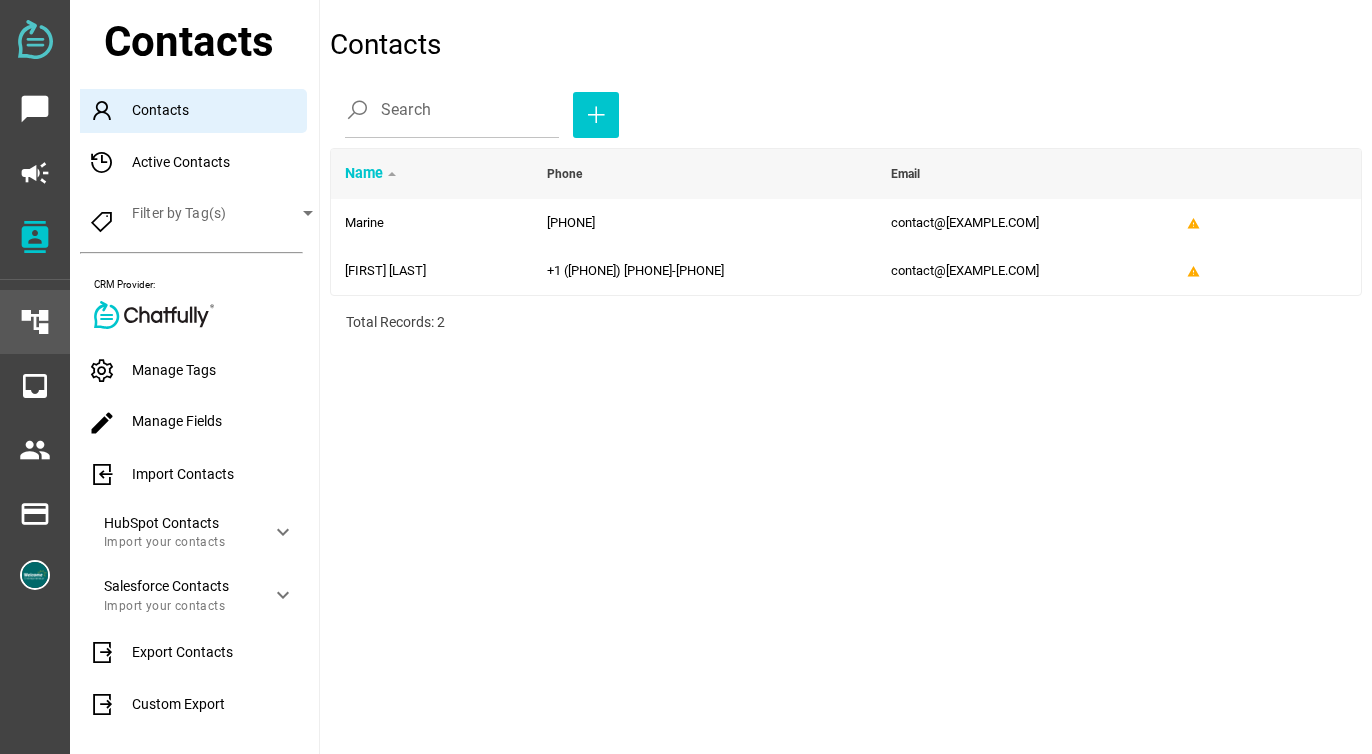 click on "account_tree" at bounding box center [35, 322] 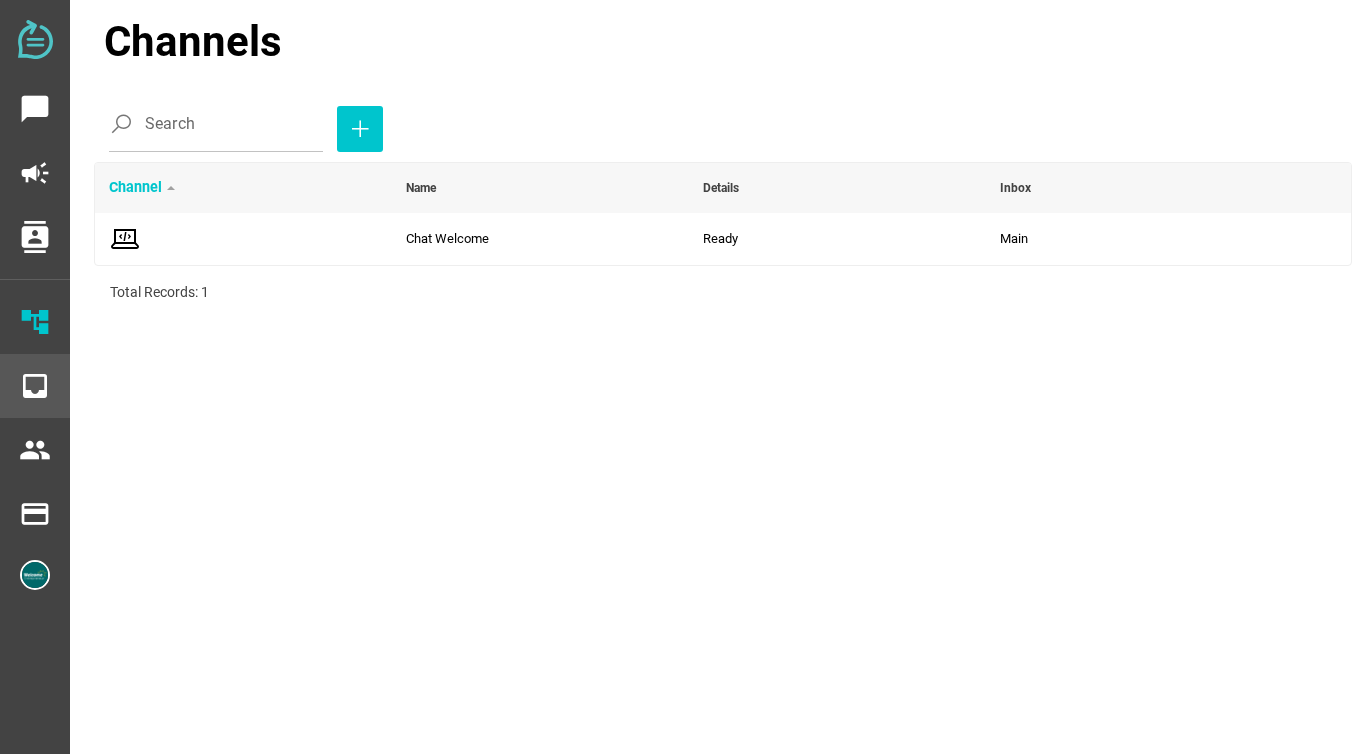 click on "inbox" at bounding box center [35, 386] 